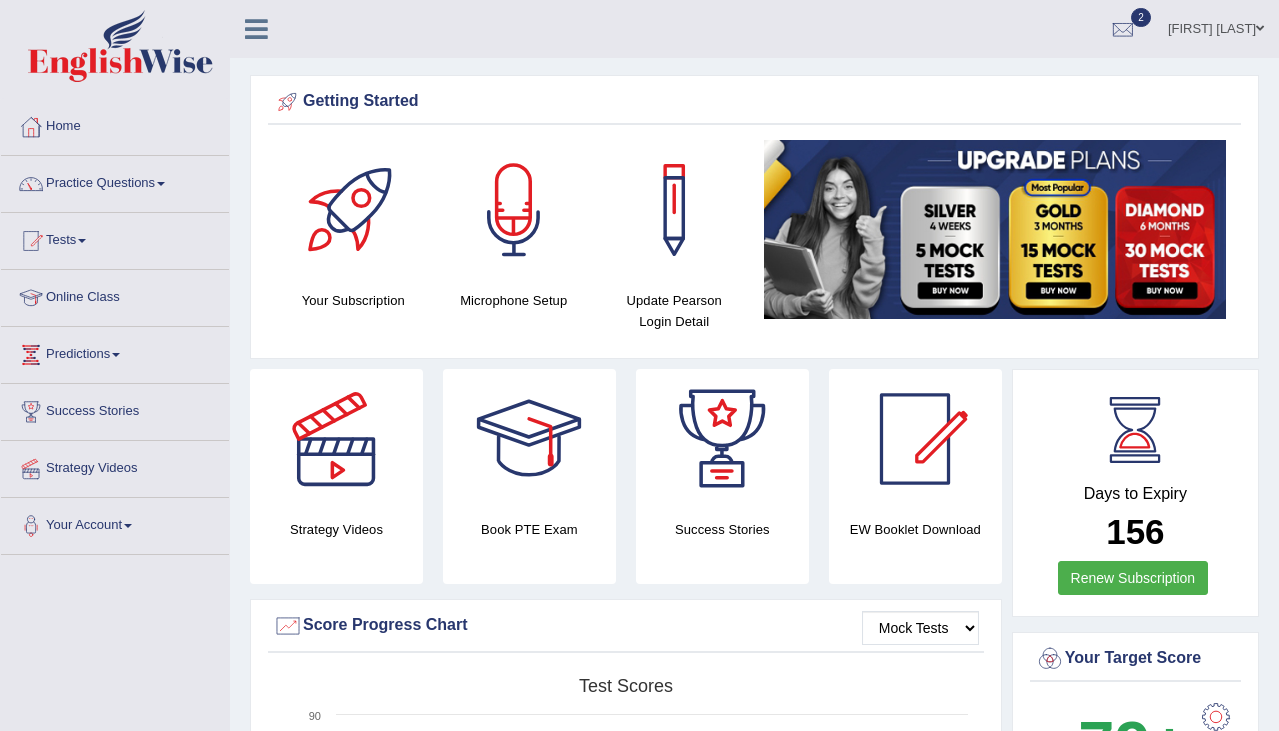 scroll, scrollTop: 0, scrollLeft: 0, axis: both 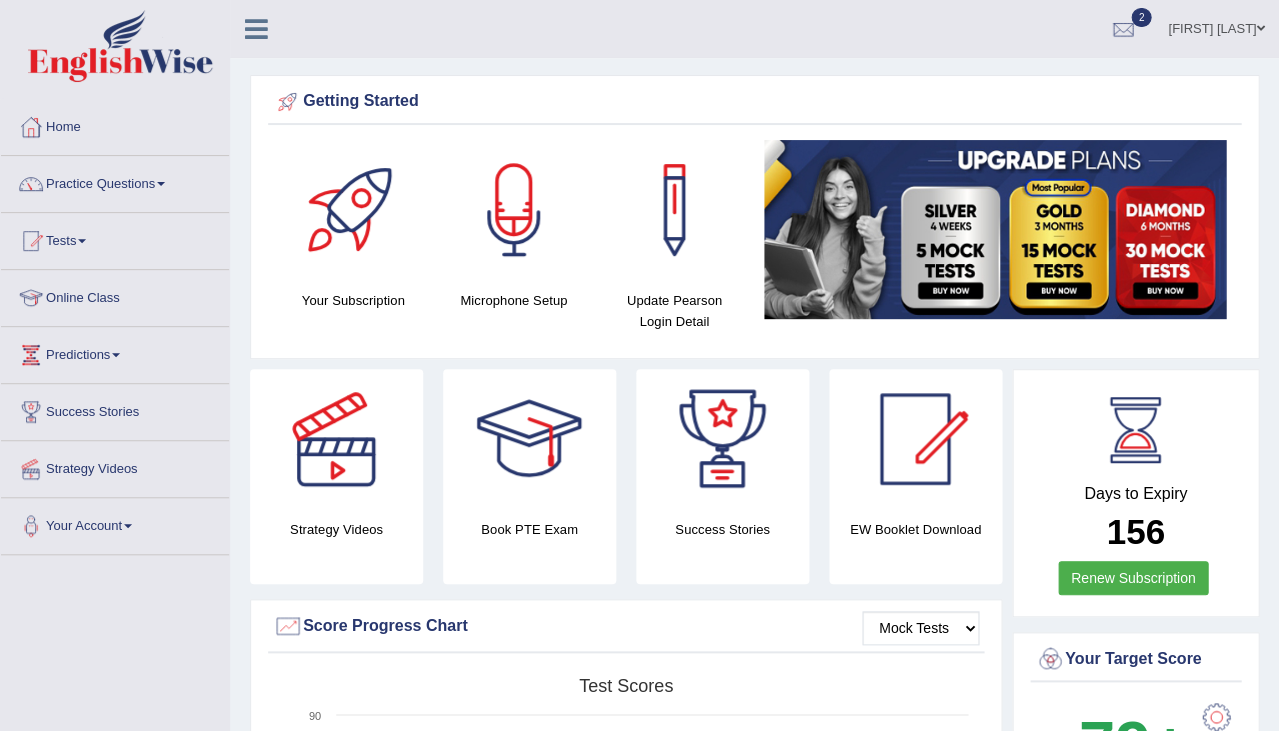 click on "Jasmeet Kaur" at bounding box center (1216, 26) 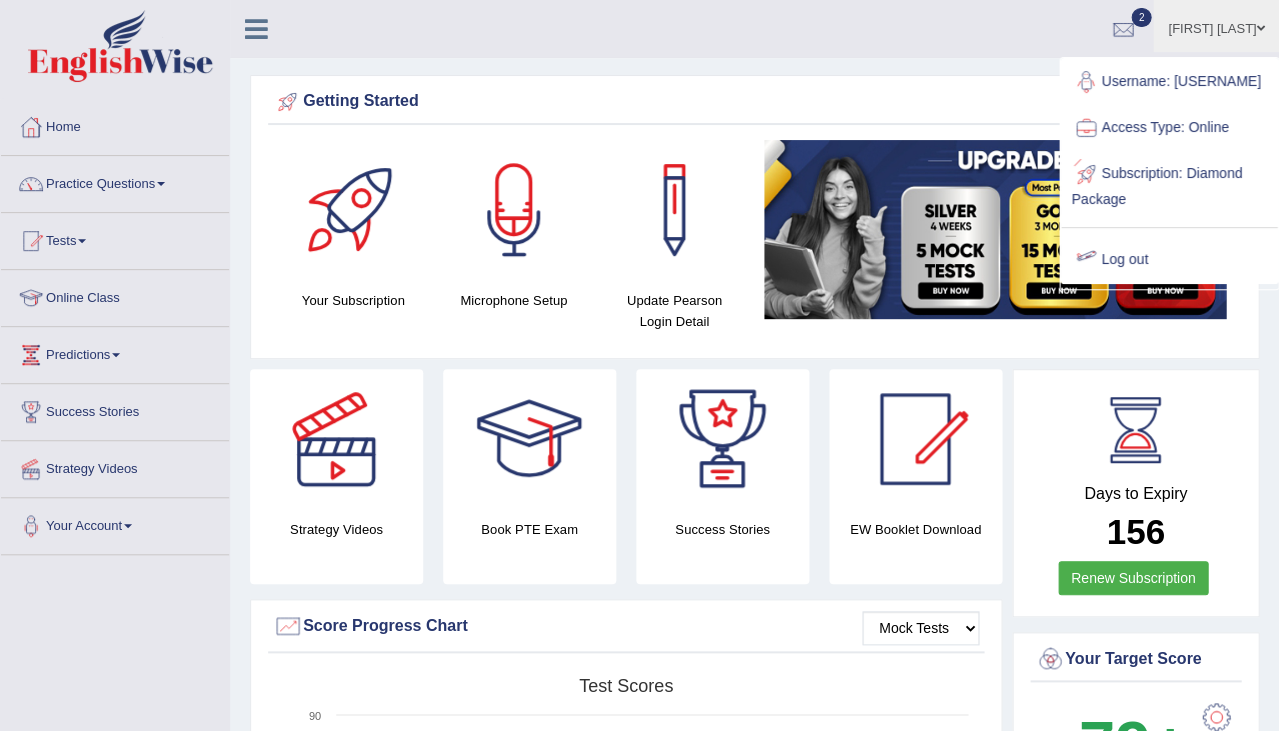 click on "Log out" at bounding box center (1169, 260) 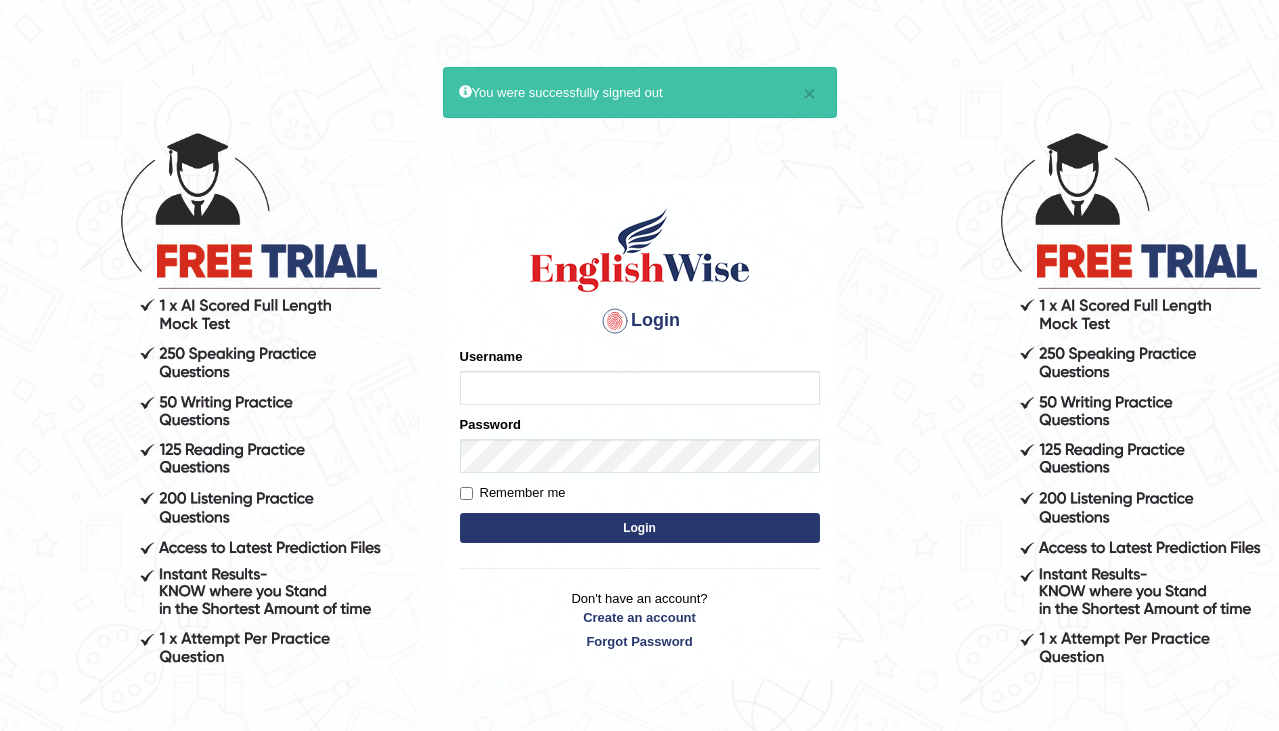 scroll, scrollTop: 0, scrollLeft: 0, axis: both 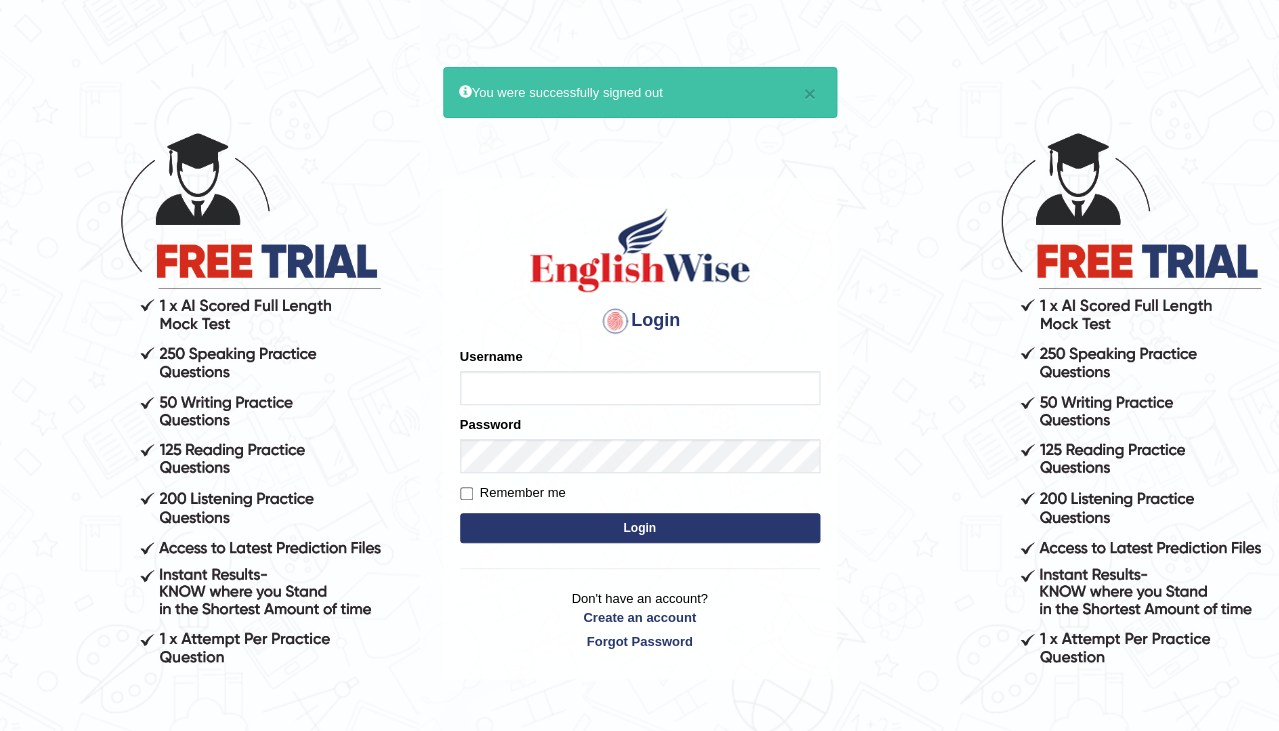 click on "Username" at bounding box center [640, 388] 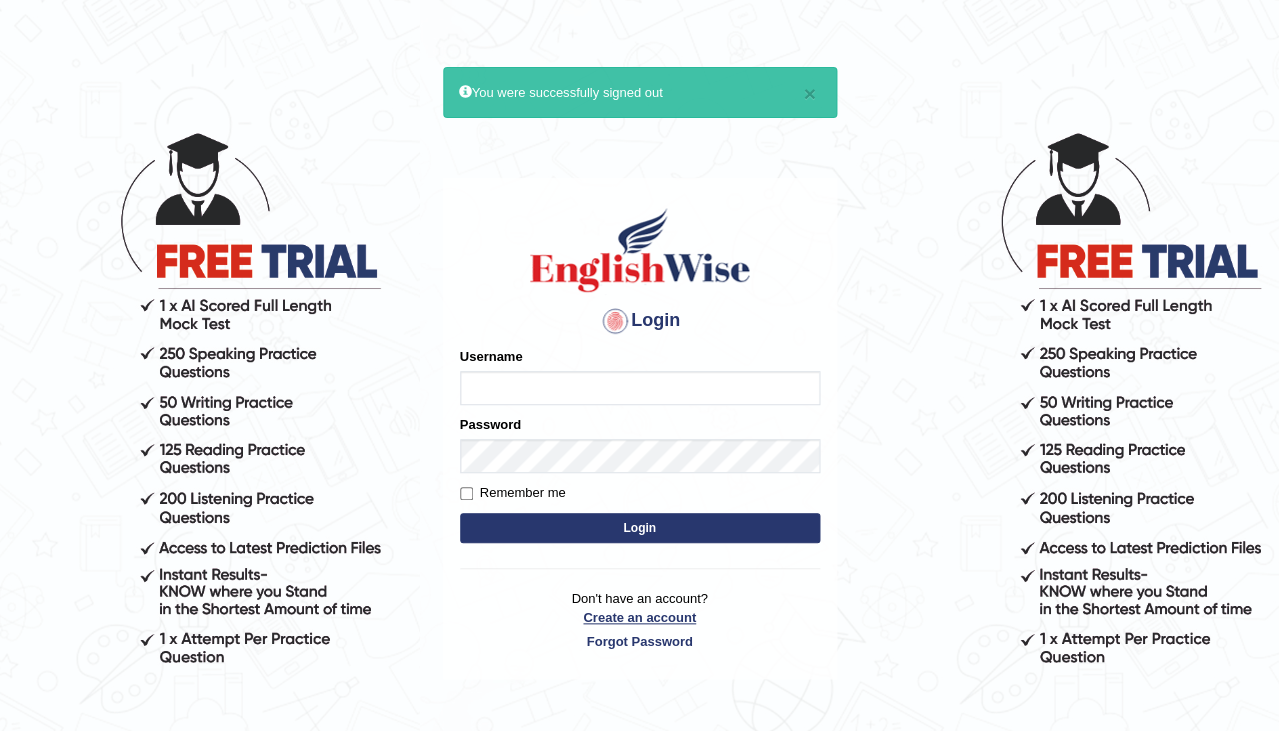 click on "Create an account" at bounding box center (640, 617) 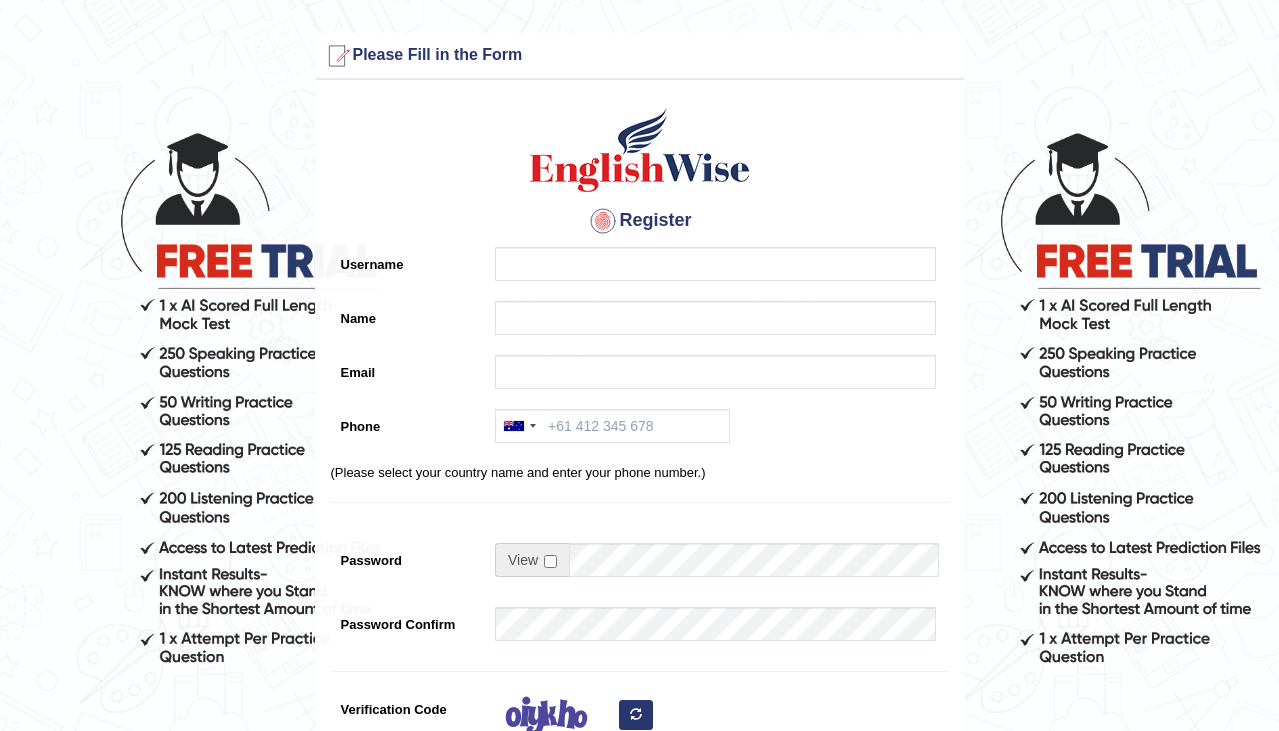 scroll, scrollTop: 0, scrollLeft: 0, axis: both 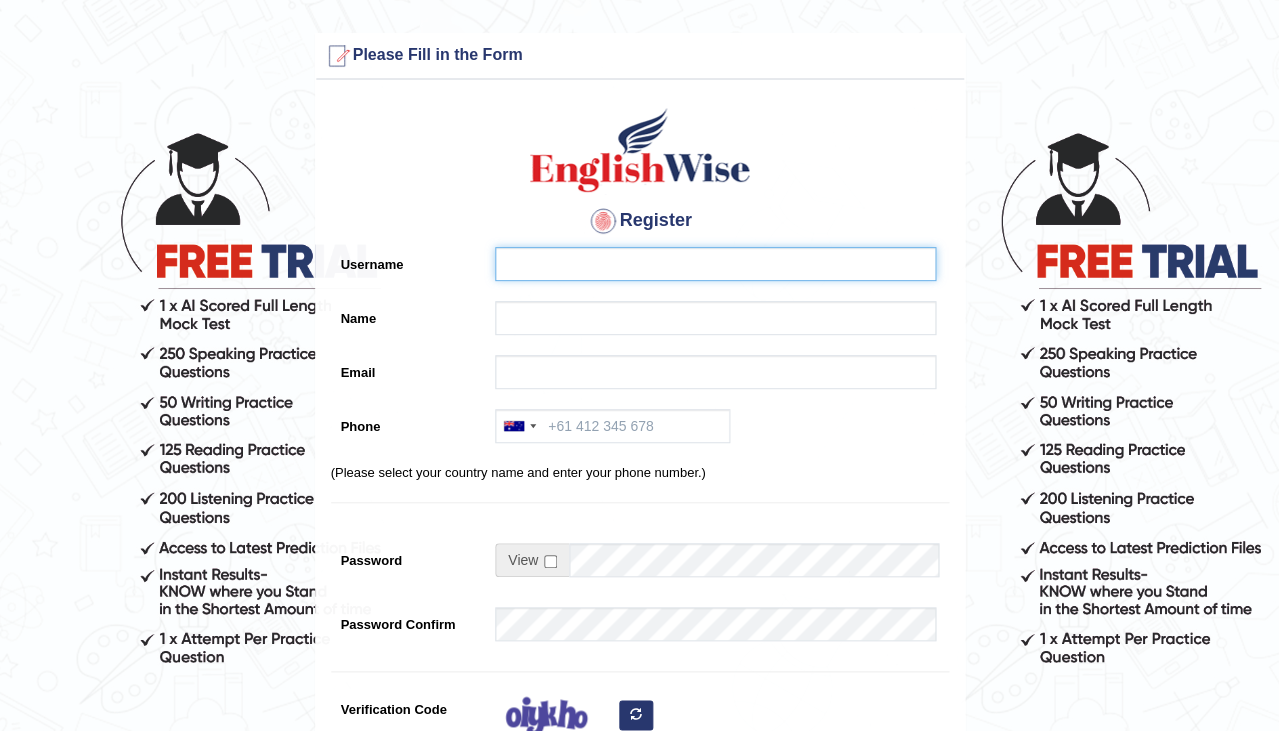 click on "Username" at bounding box center (715, 264) 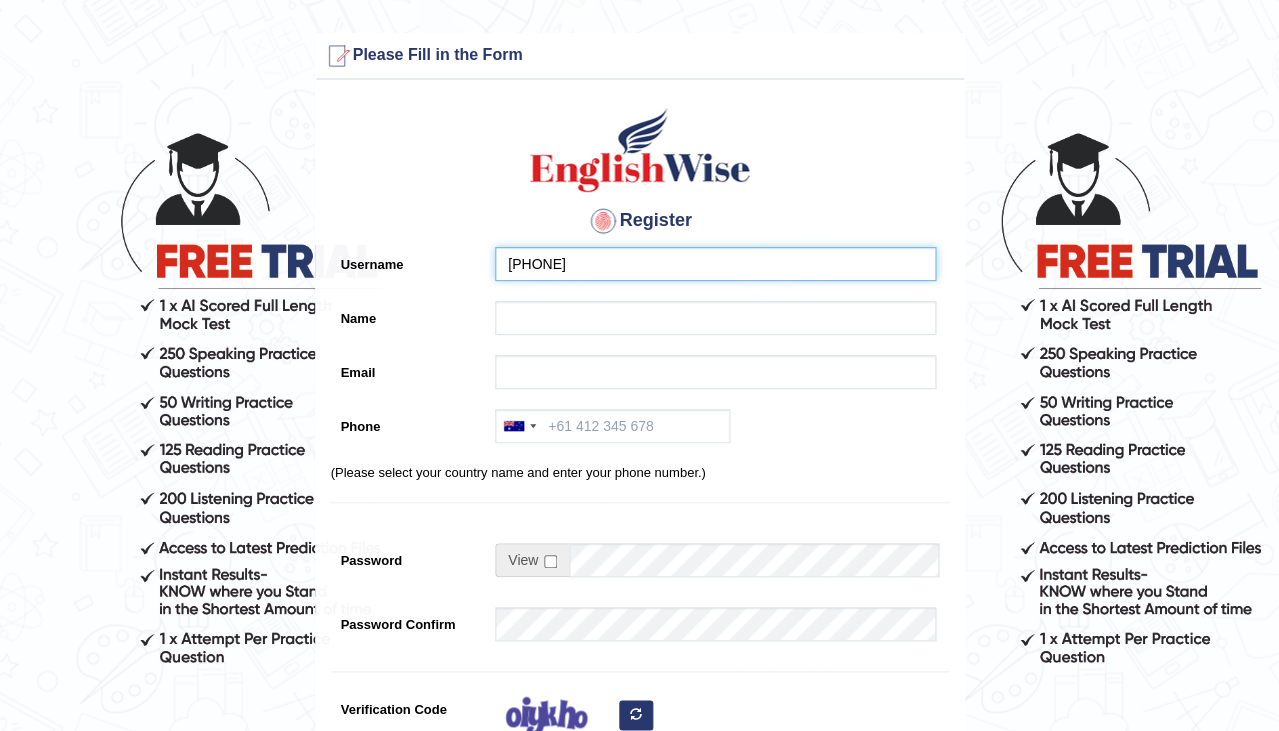 type on "0401809009" 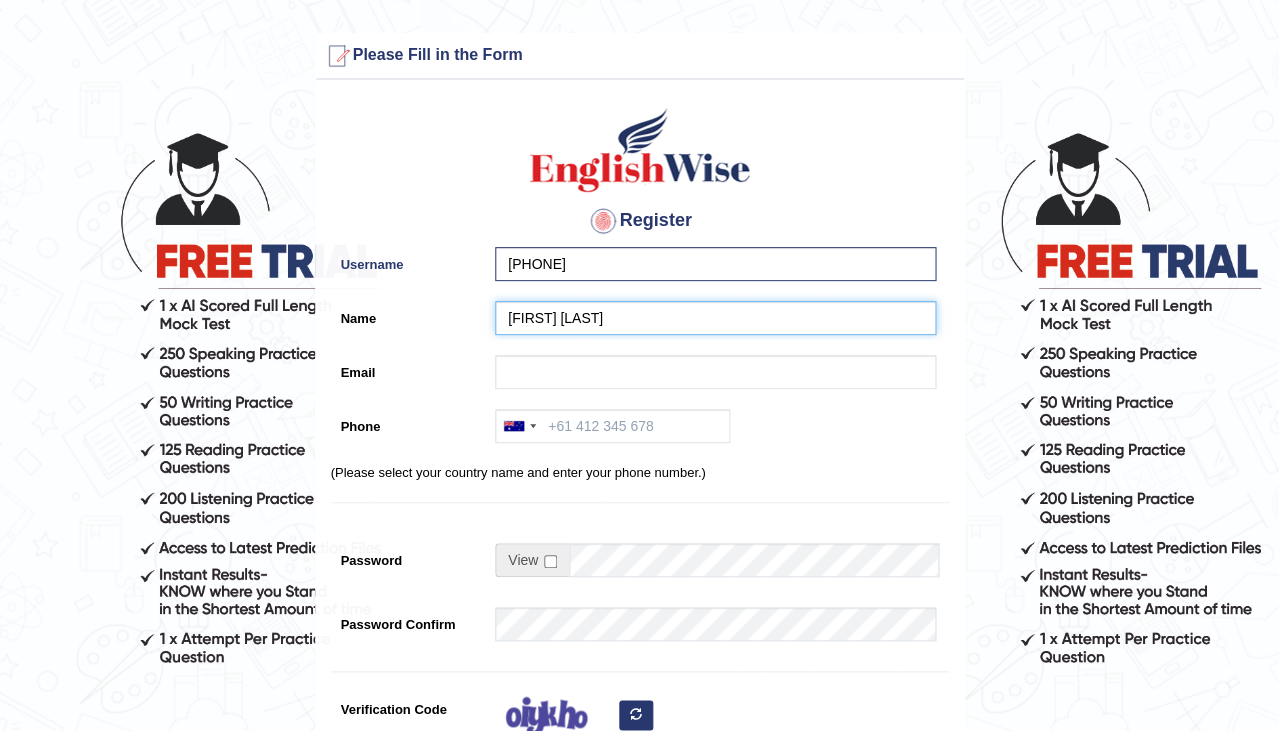 type on "[FIRST] [LAST]" 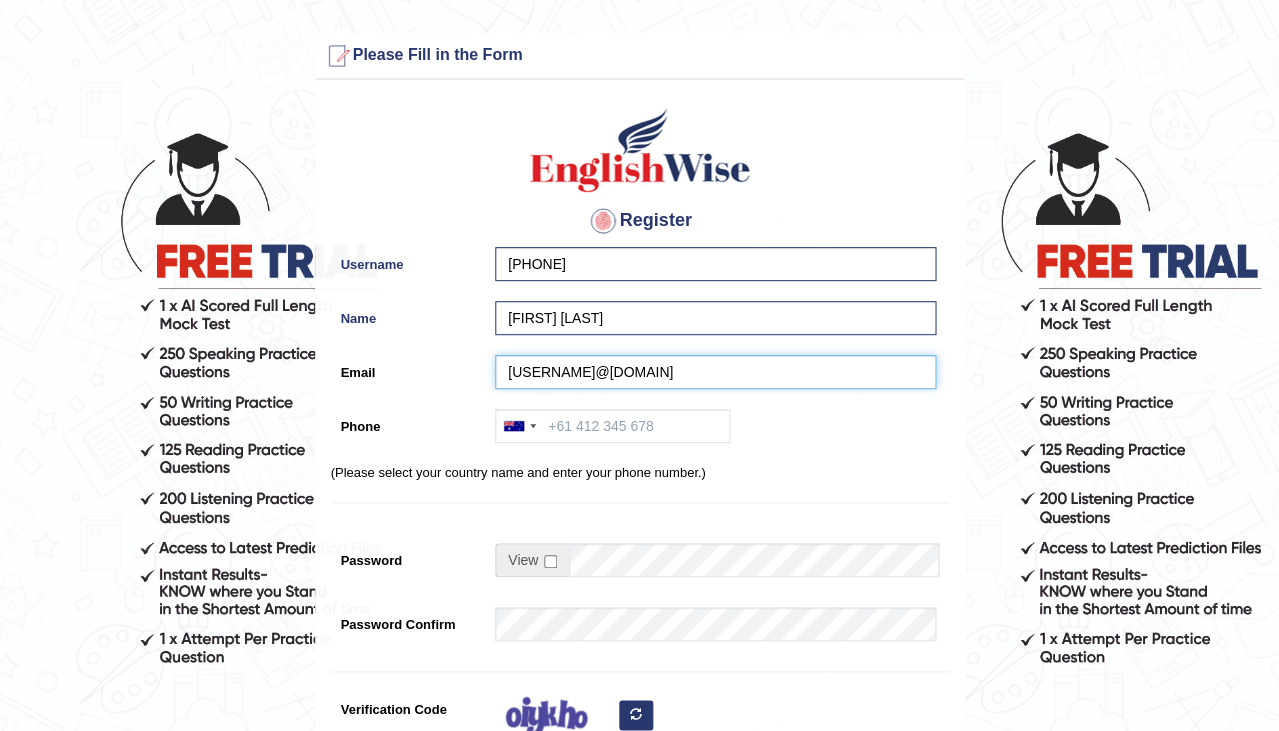 type on "navjeetsandhu09@gmail.com" 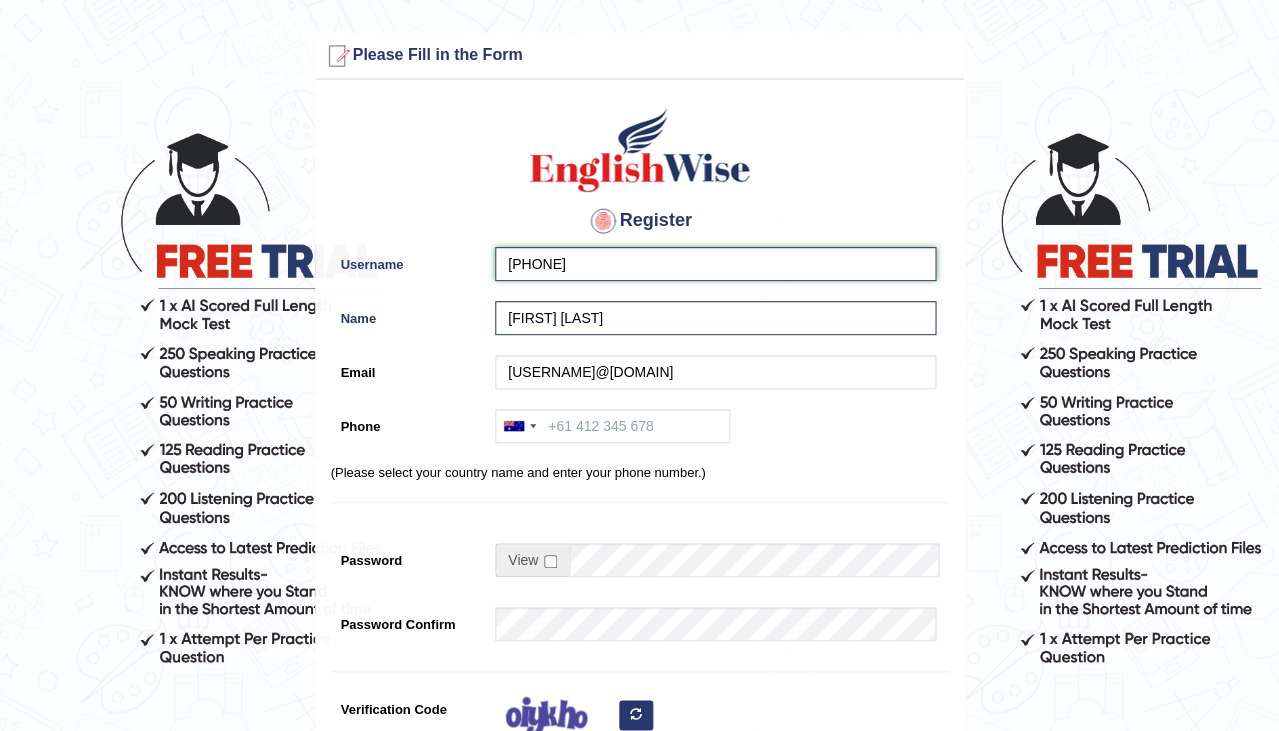 click on "0401809009" at bounding box center (715, 264) 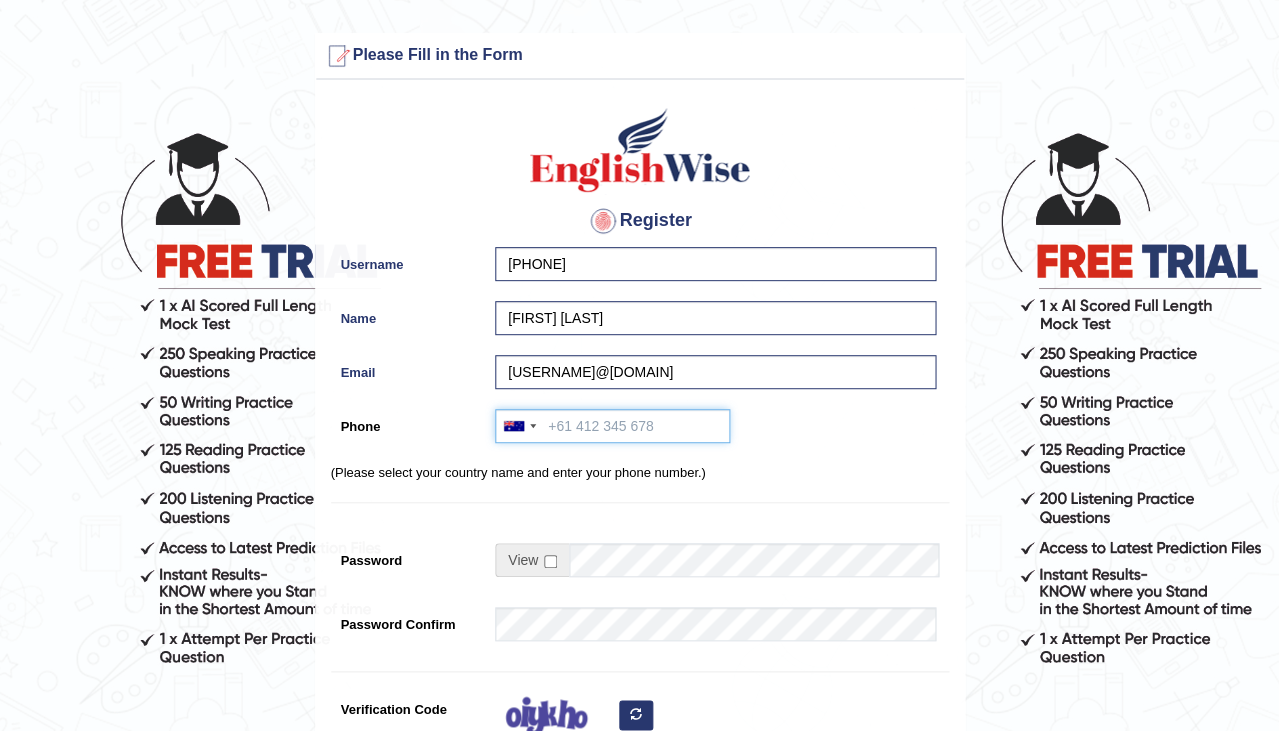 paste on "0401809009" 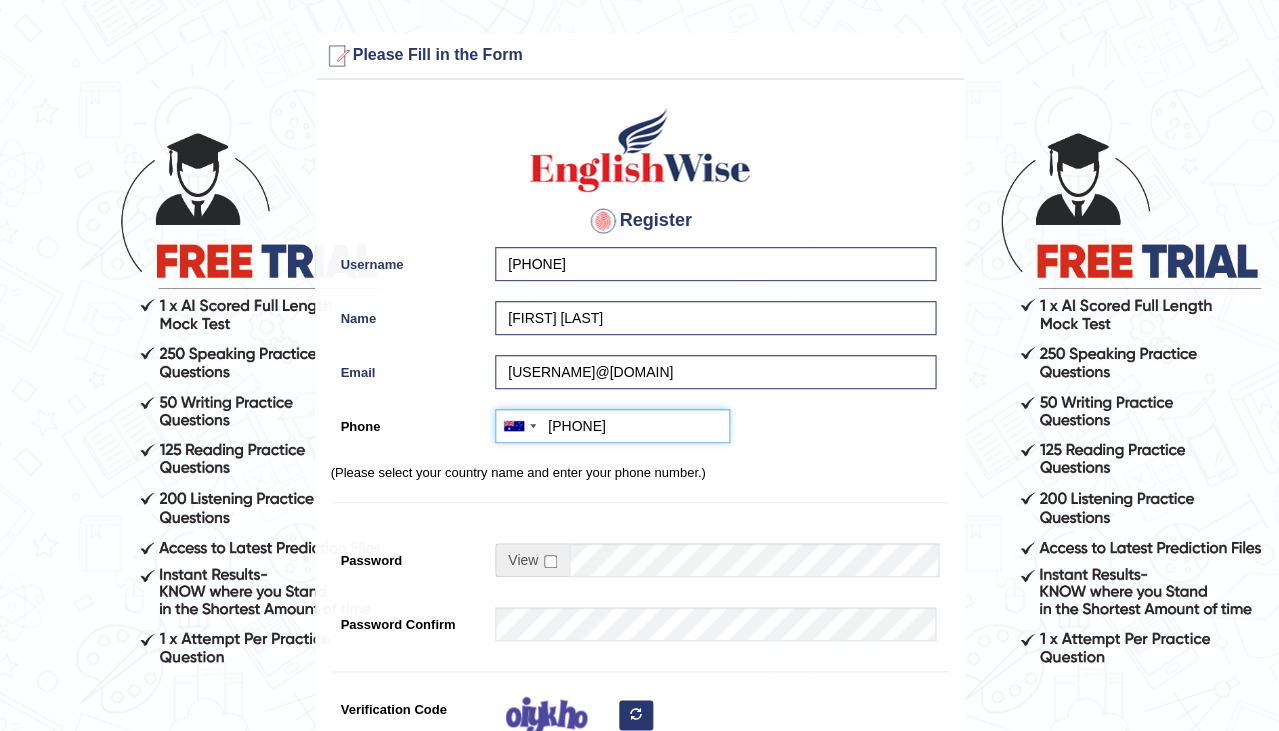 type on "0401809009" 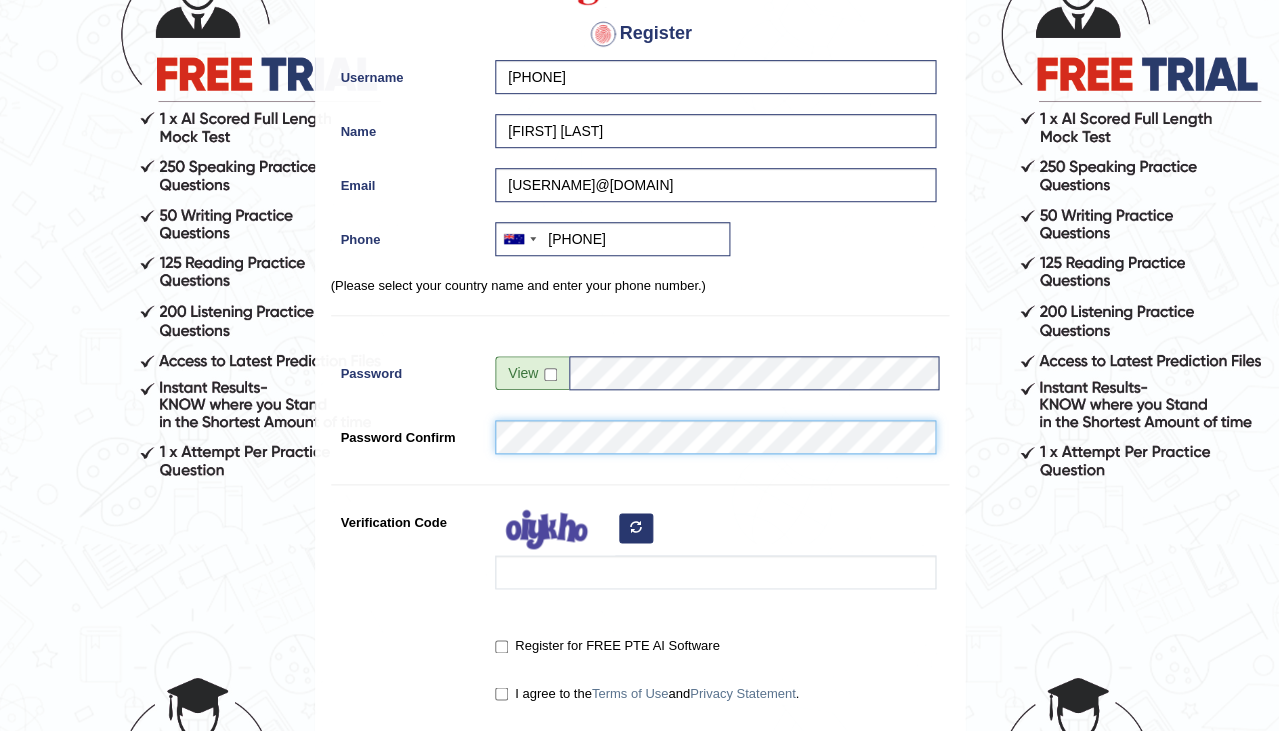 scroll, scrollTop: 186, scrollLeft: 0, axis: vertical 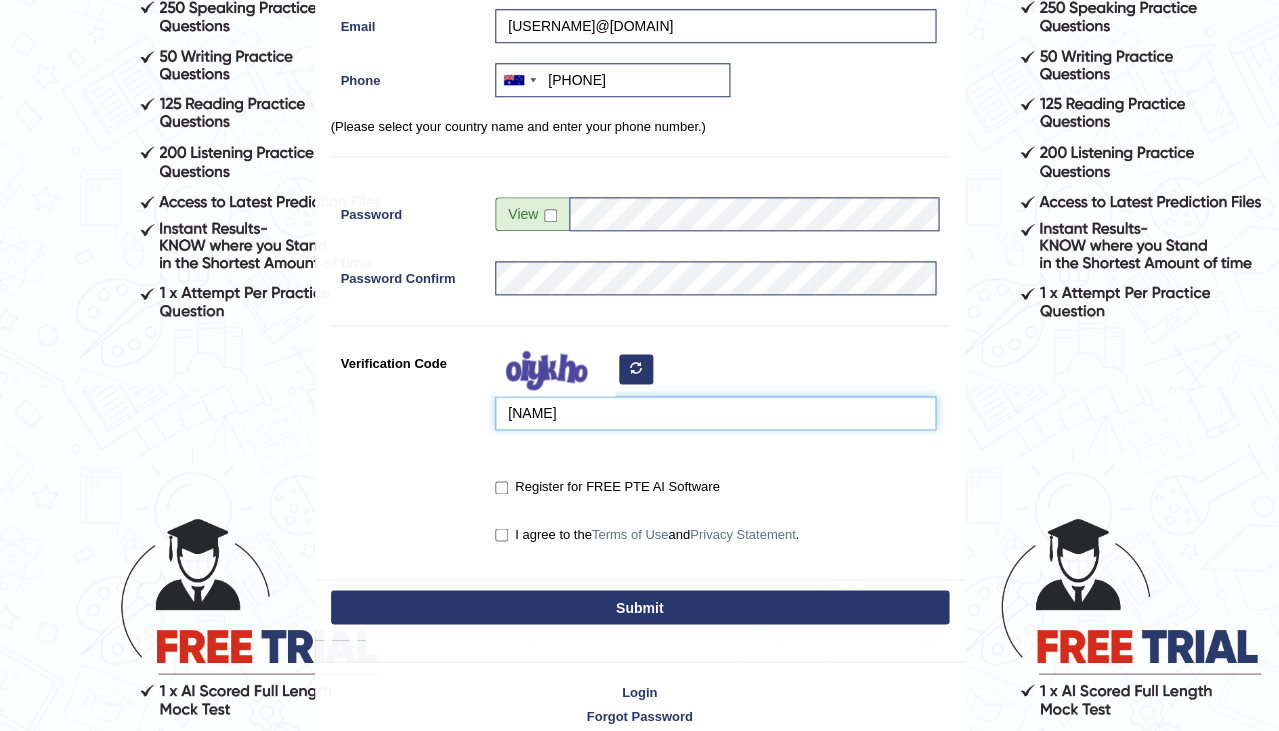 type on "fukoue" 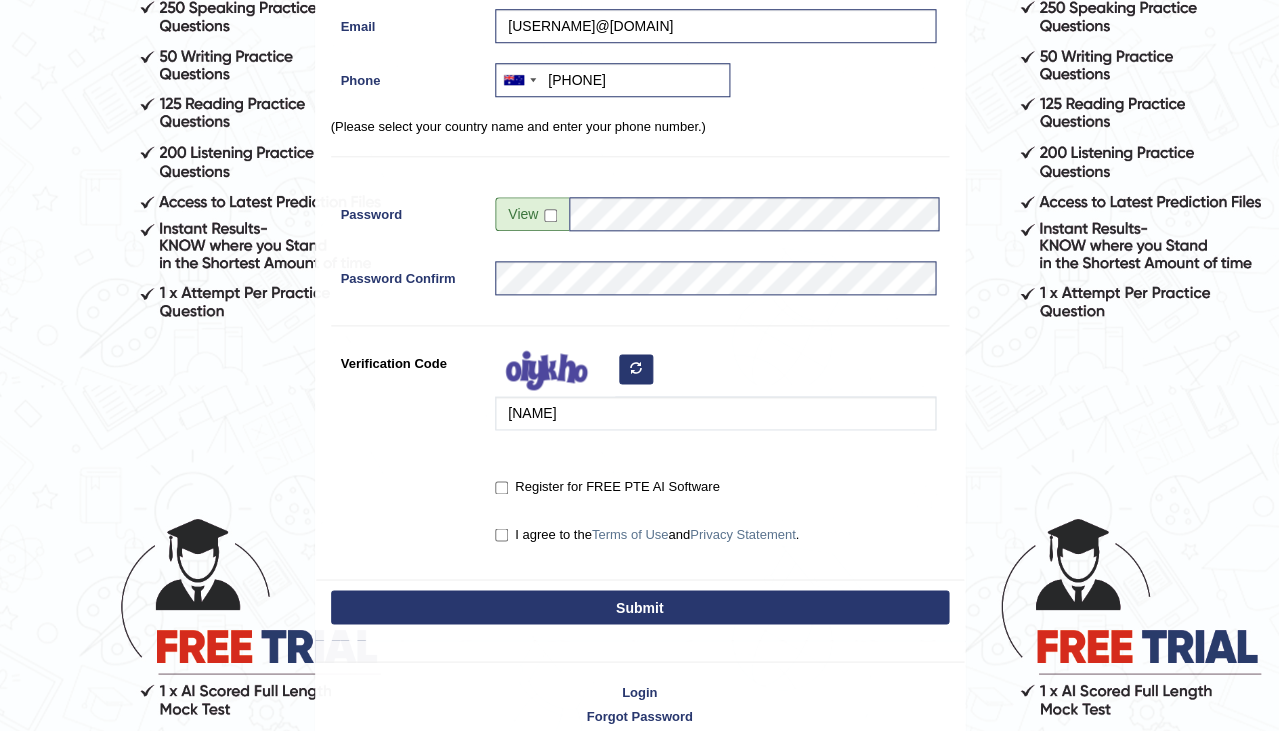 click on "Register for FREE PTE AI Software" at bounding box center (710, 488) 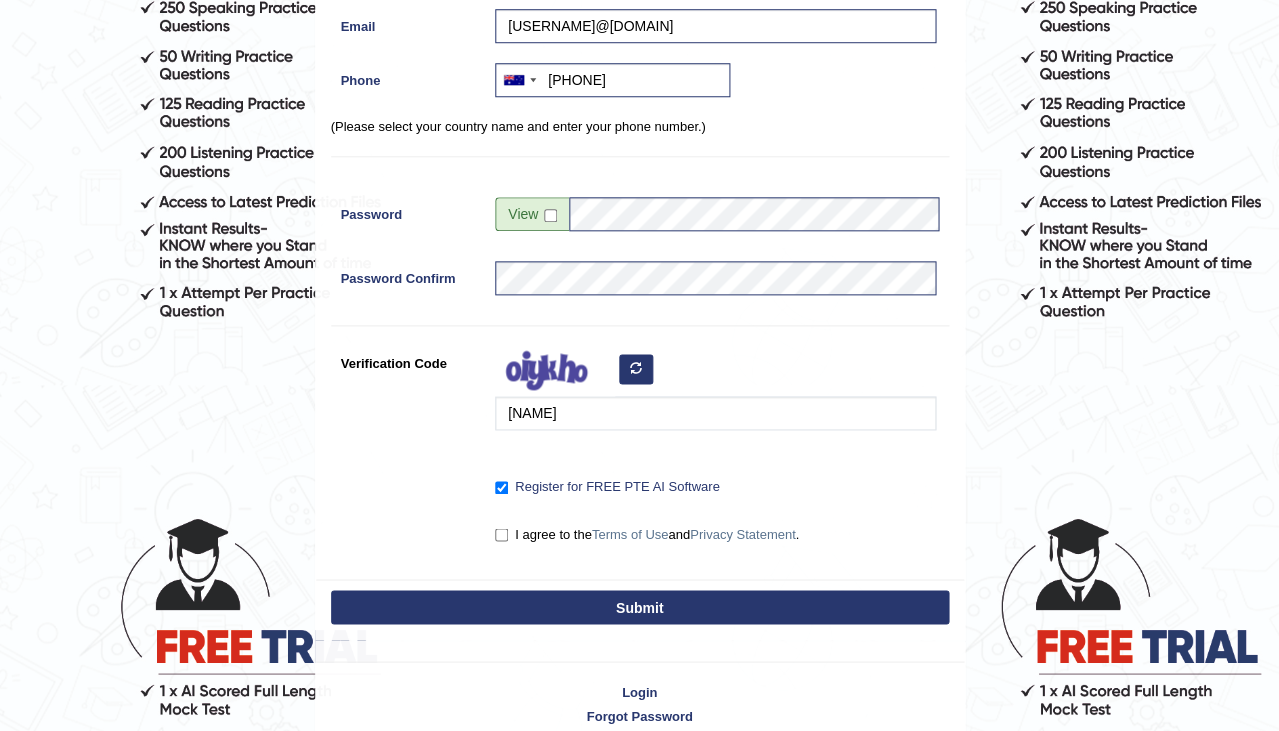 click on "I agree to the  Terms of Use  and  Privacy Statement ." at bounding box center [501, 534] 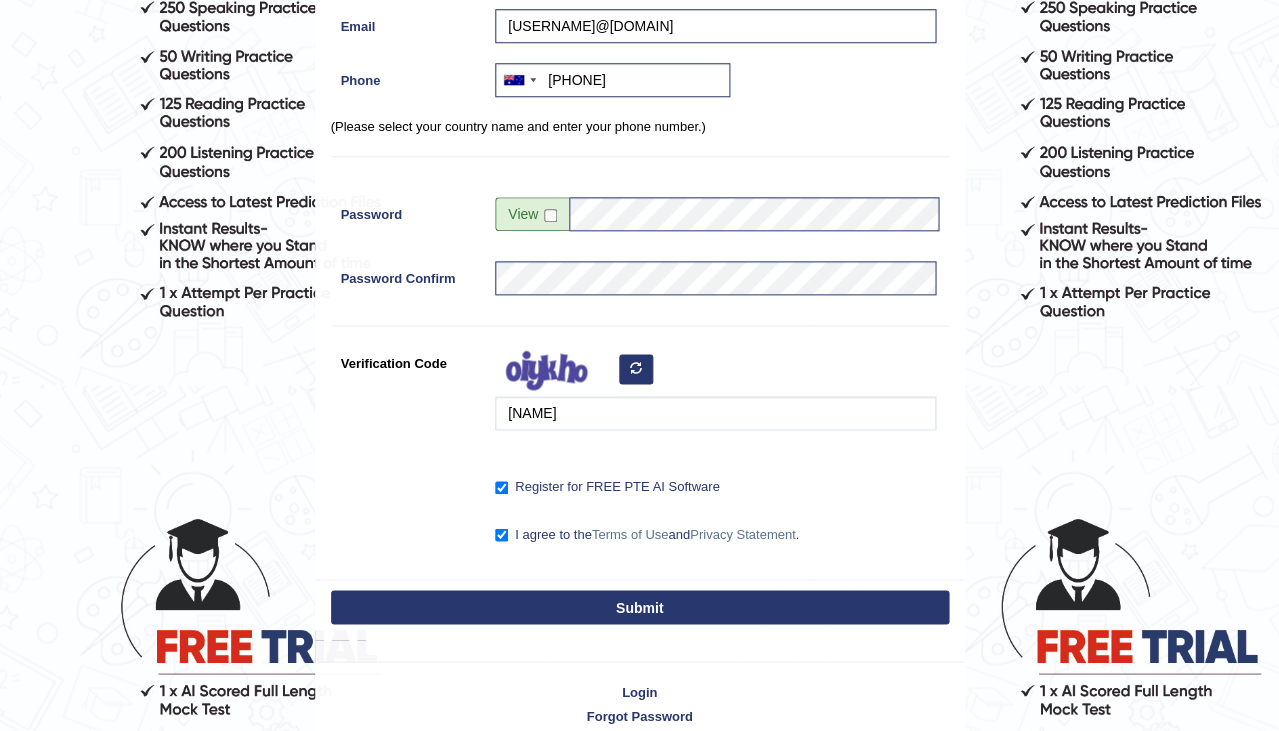 click on "Submit" at bounding box center [640, 607] 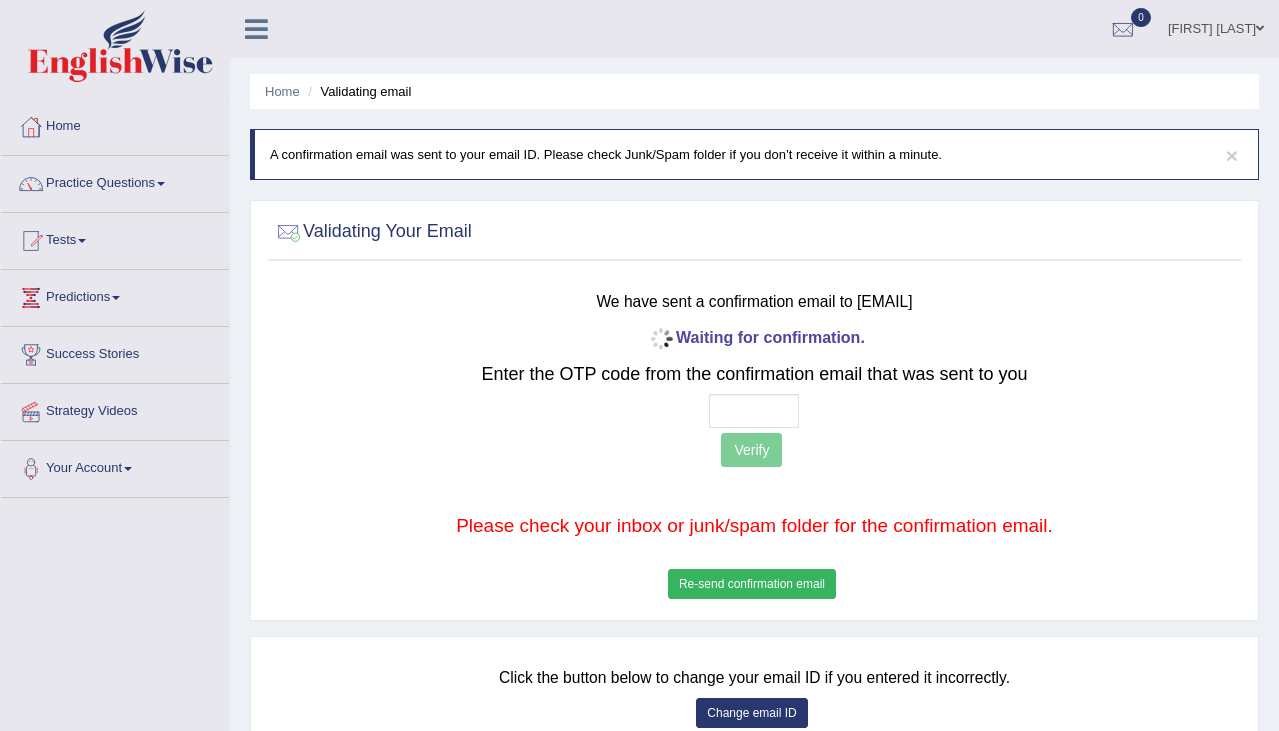 scroll, scrollTop: 0, scrollLeft: 0, axis: both 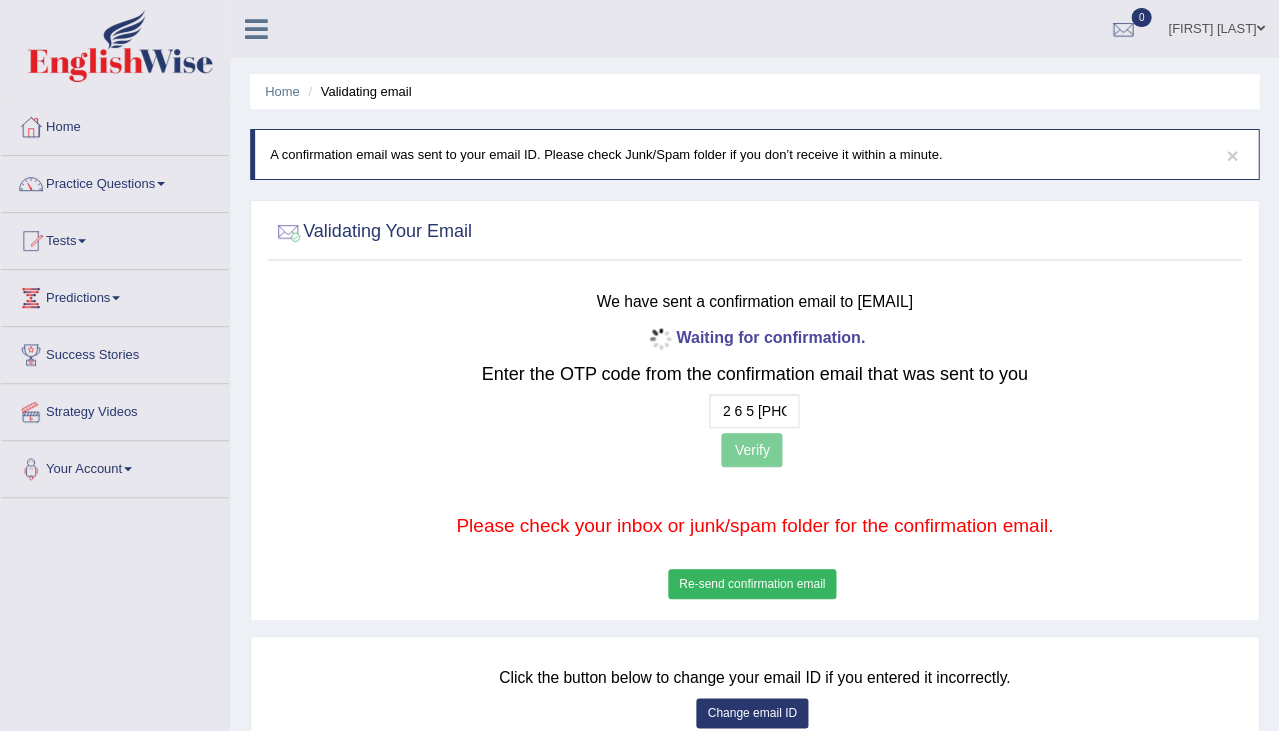 type on "2  6  5  9" 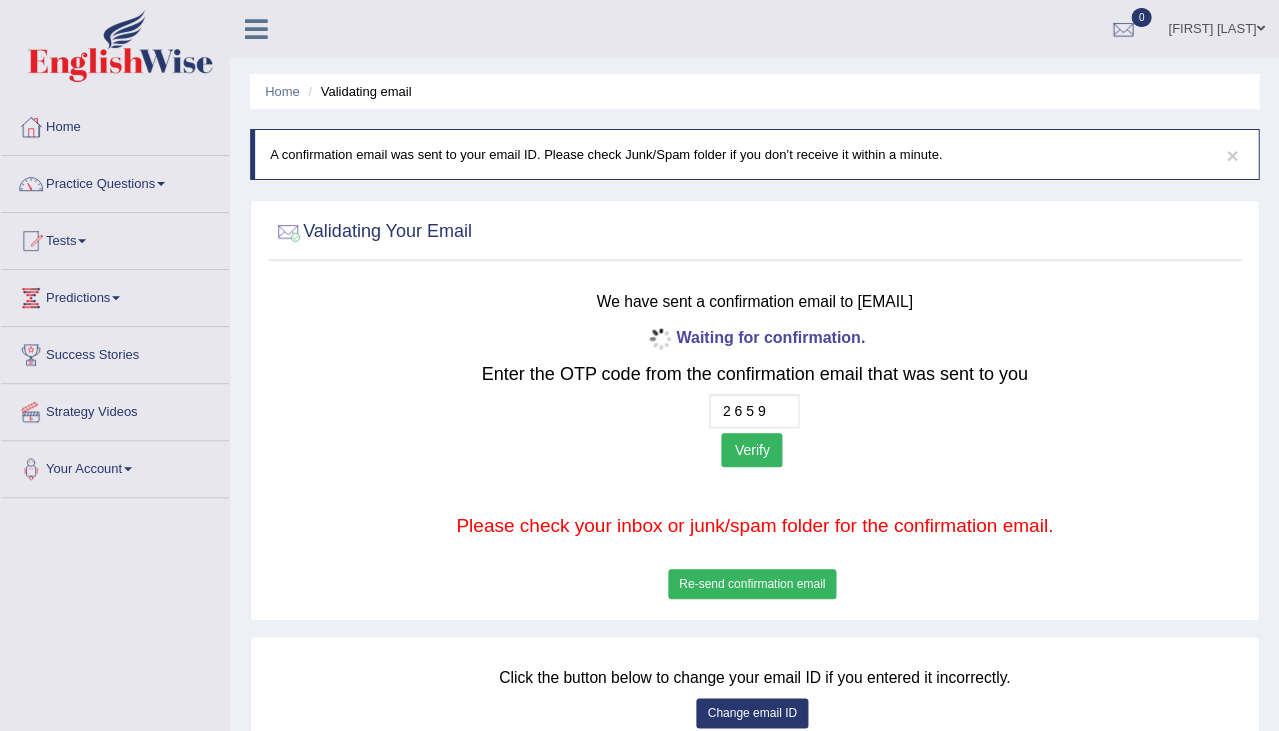 click on "Verify" at bounding box center [751, 450] 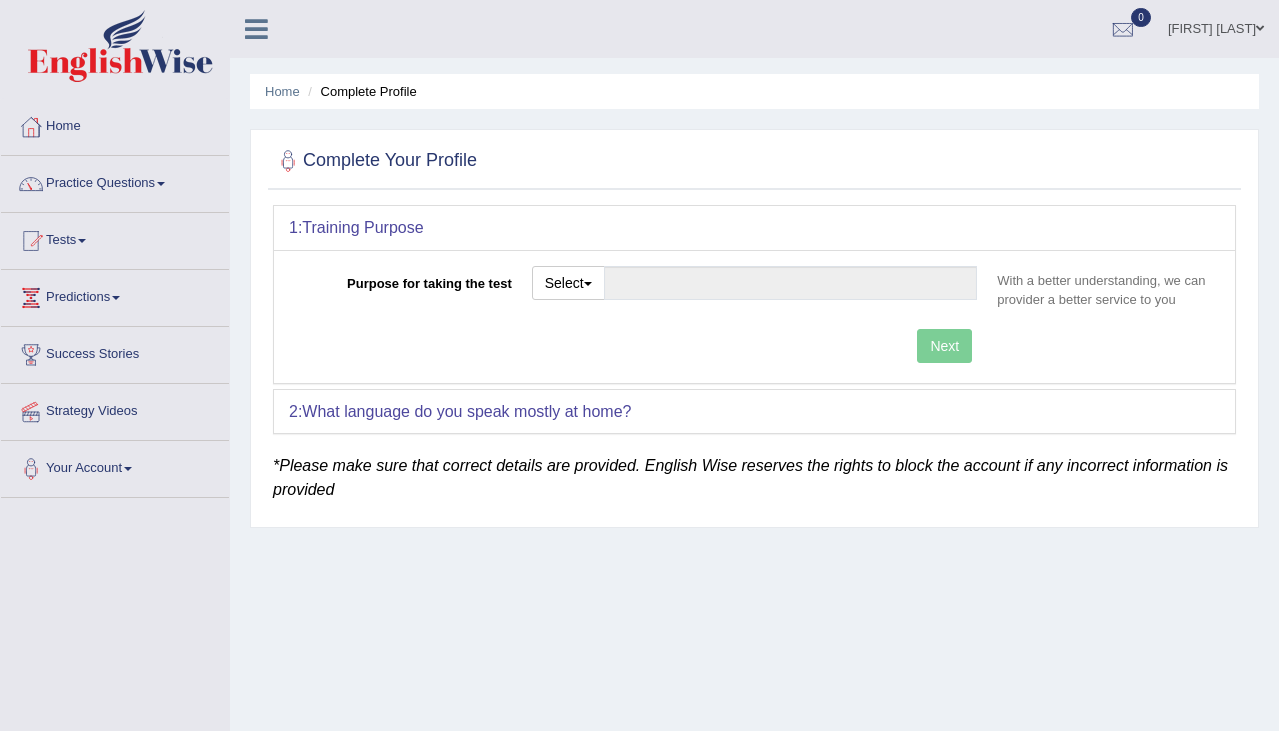 scroll, scrollTop: 0, scrollLeft: 0, axis: both 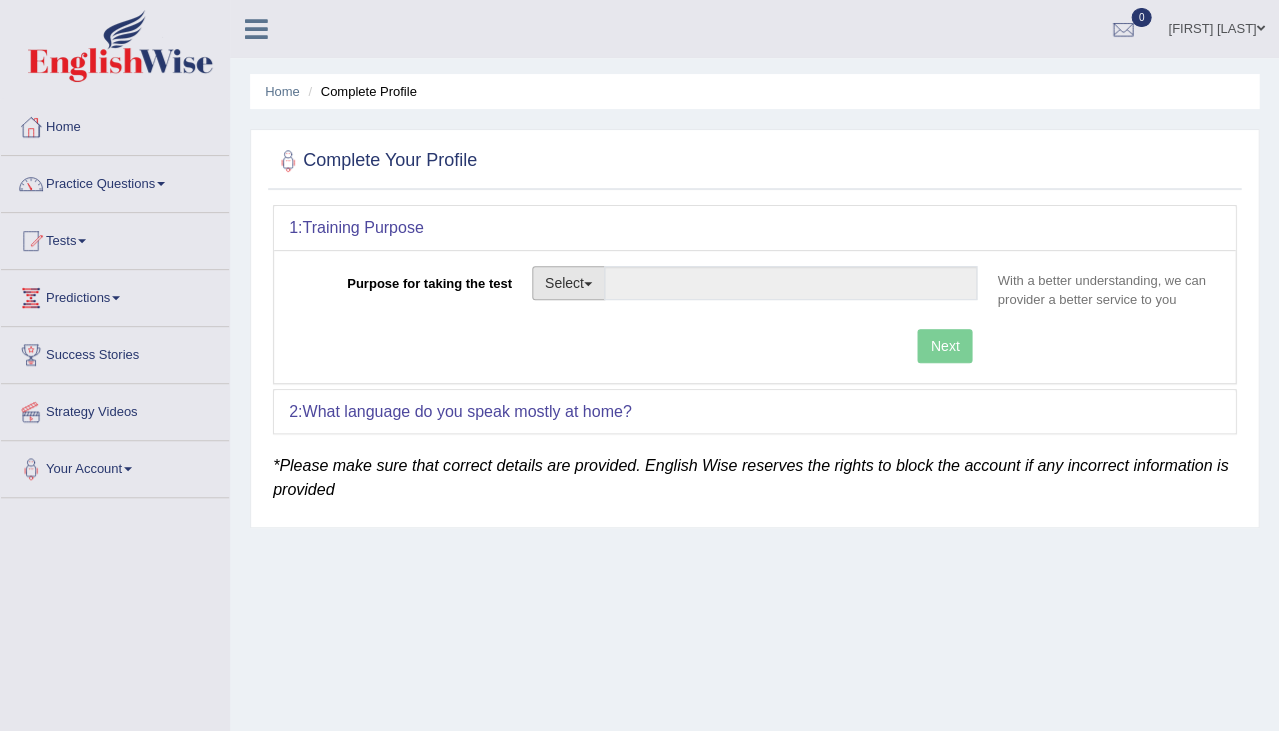 click on "Select" at bounding box center (568, 283) 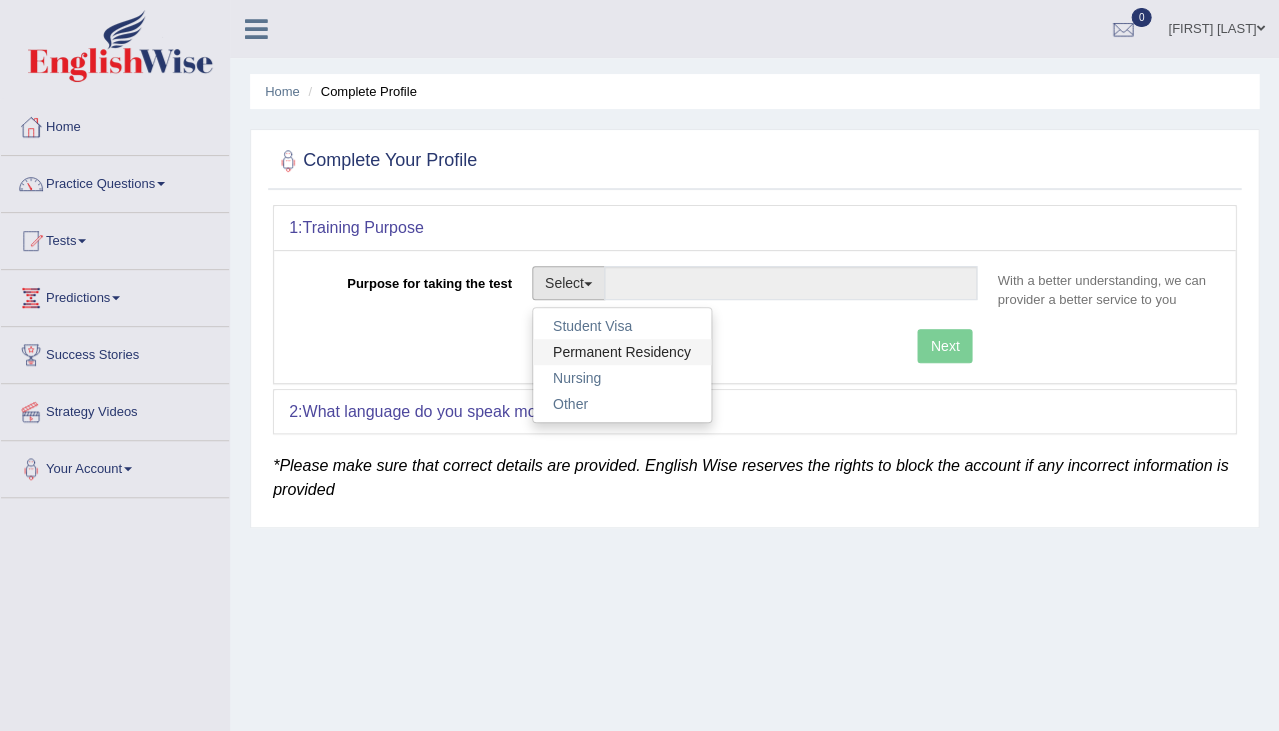 click on "Permanent Residency" at bounding box center (622, 352) 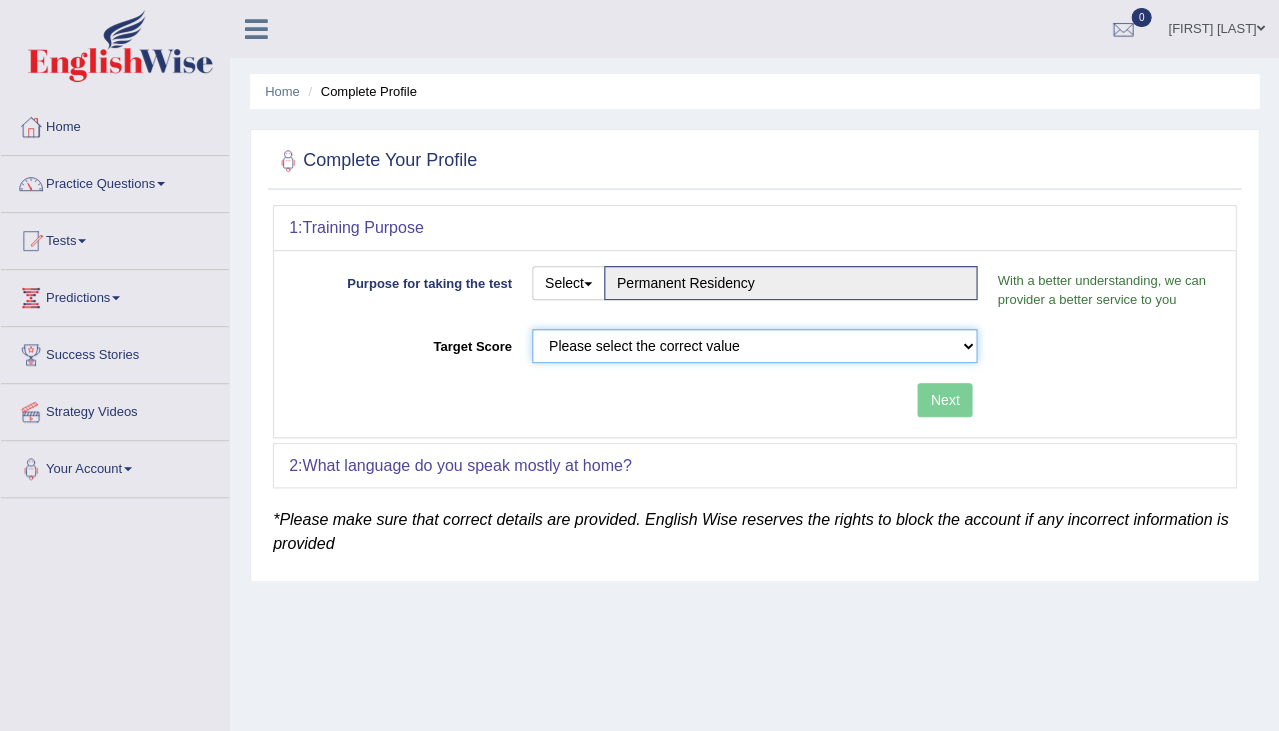 select on "79" 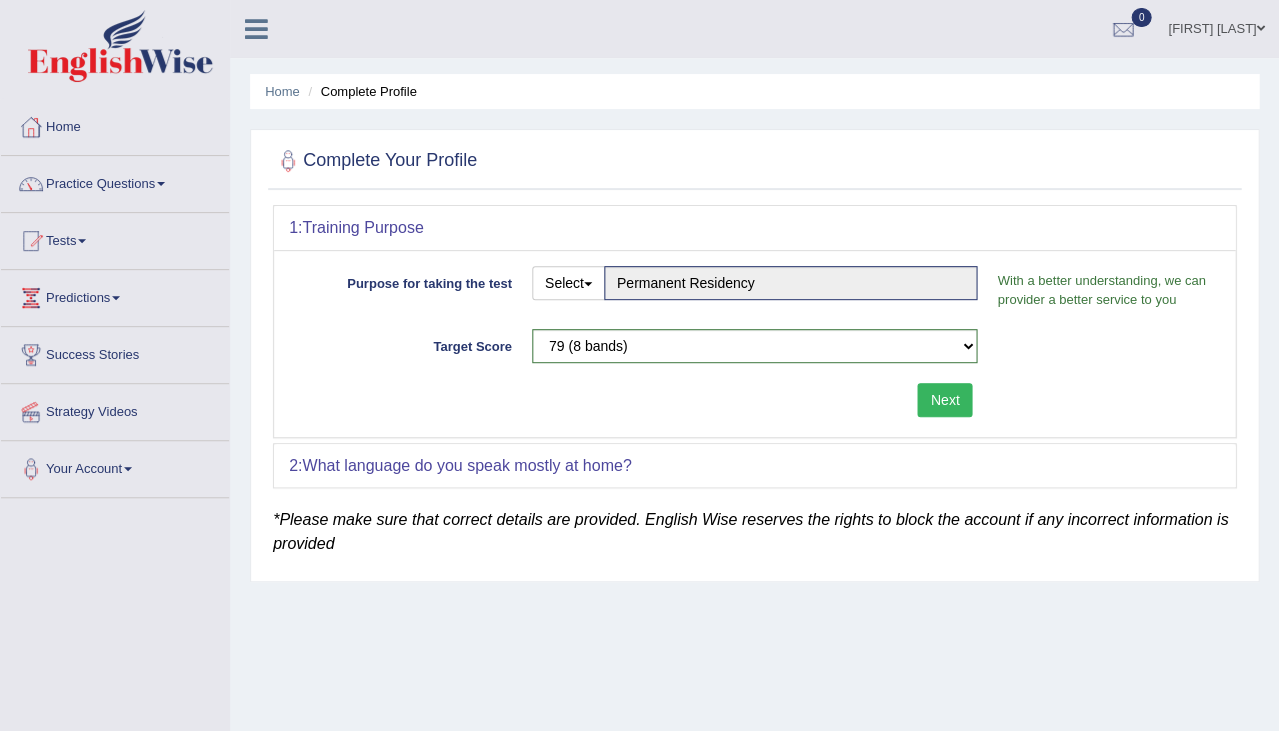 click on "Next" at bounding box center [944, 400] 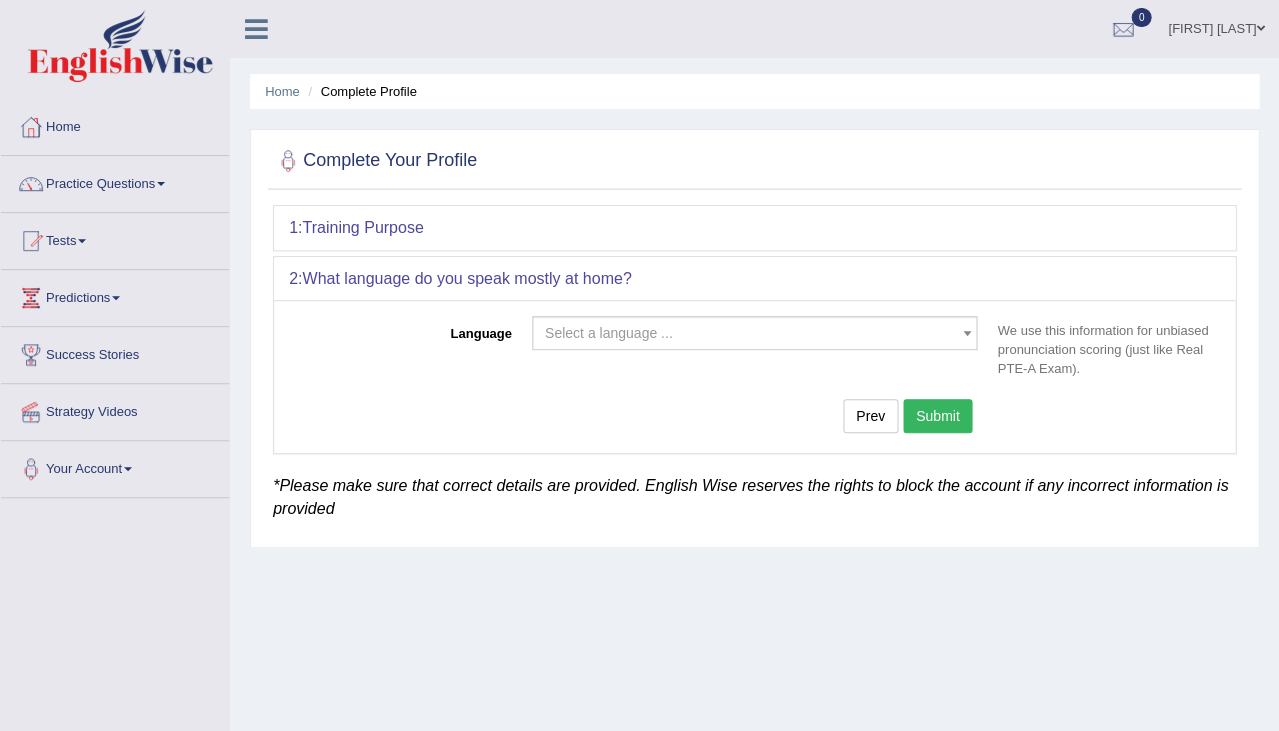 click on "Select a language ..." at bounding box center (749, 333) 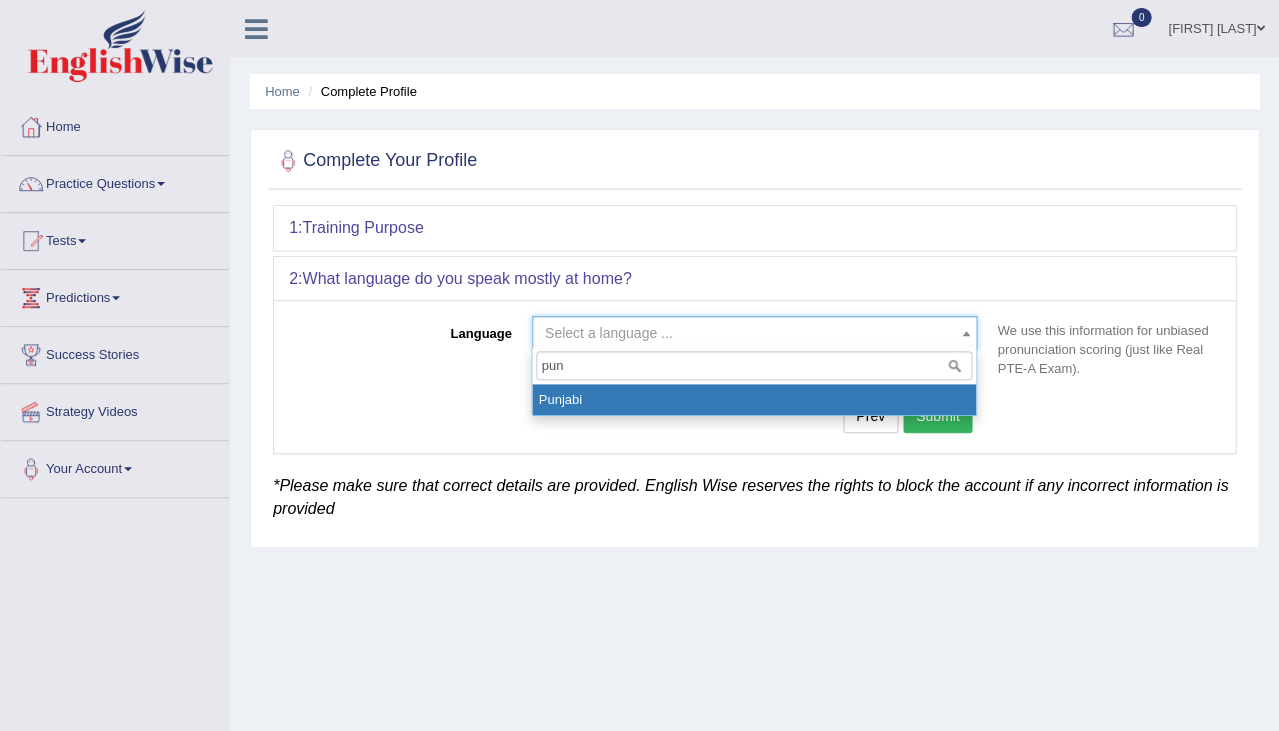 type on "punj" 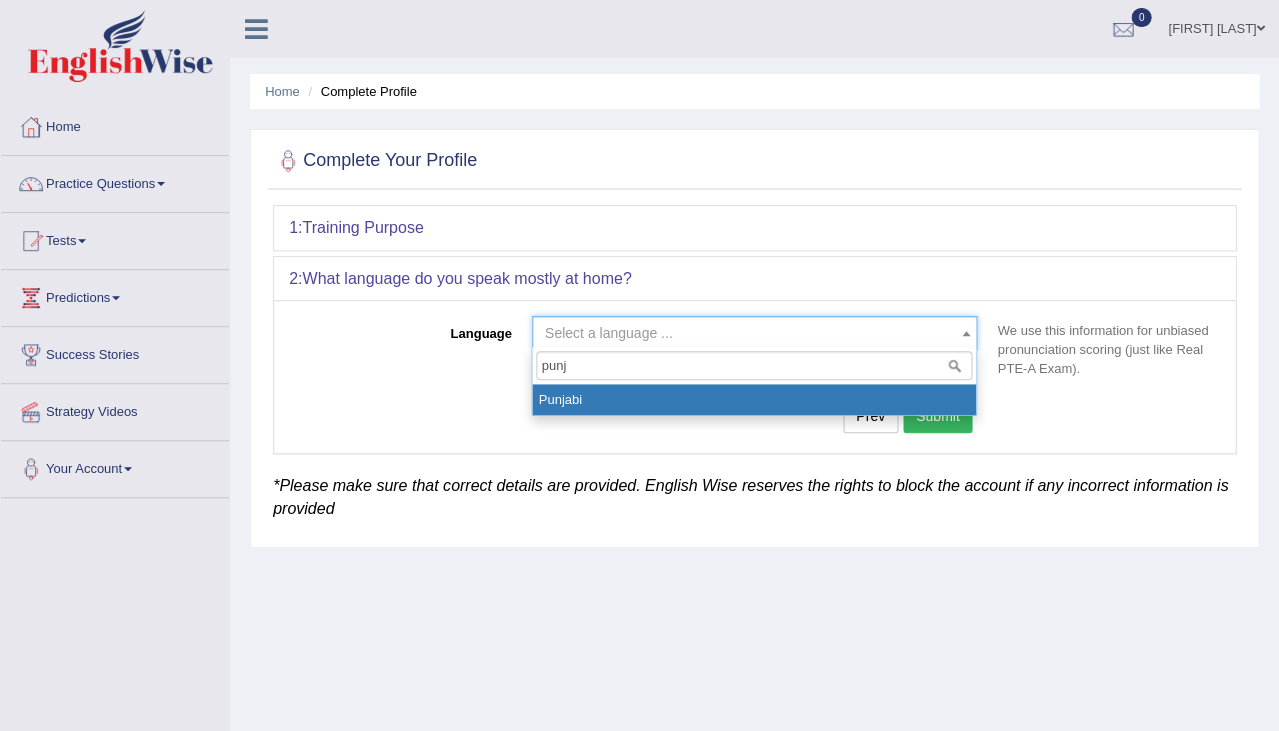 select on "Punjabi" 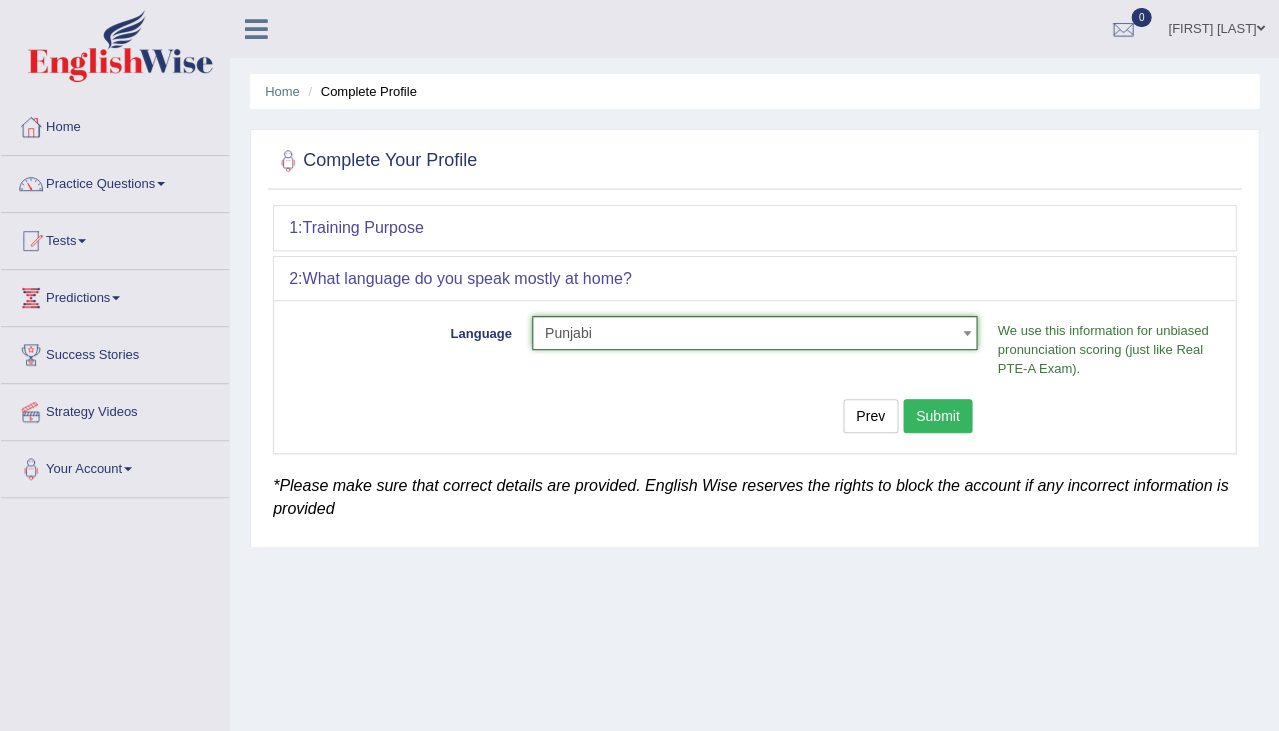 click on "Submit" at bounding box center [938, 416] 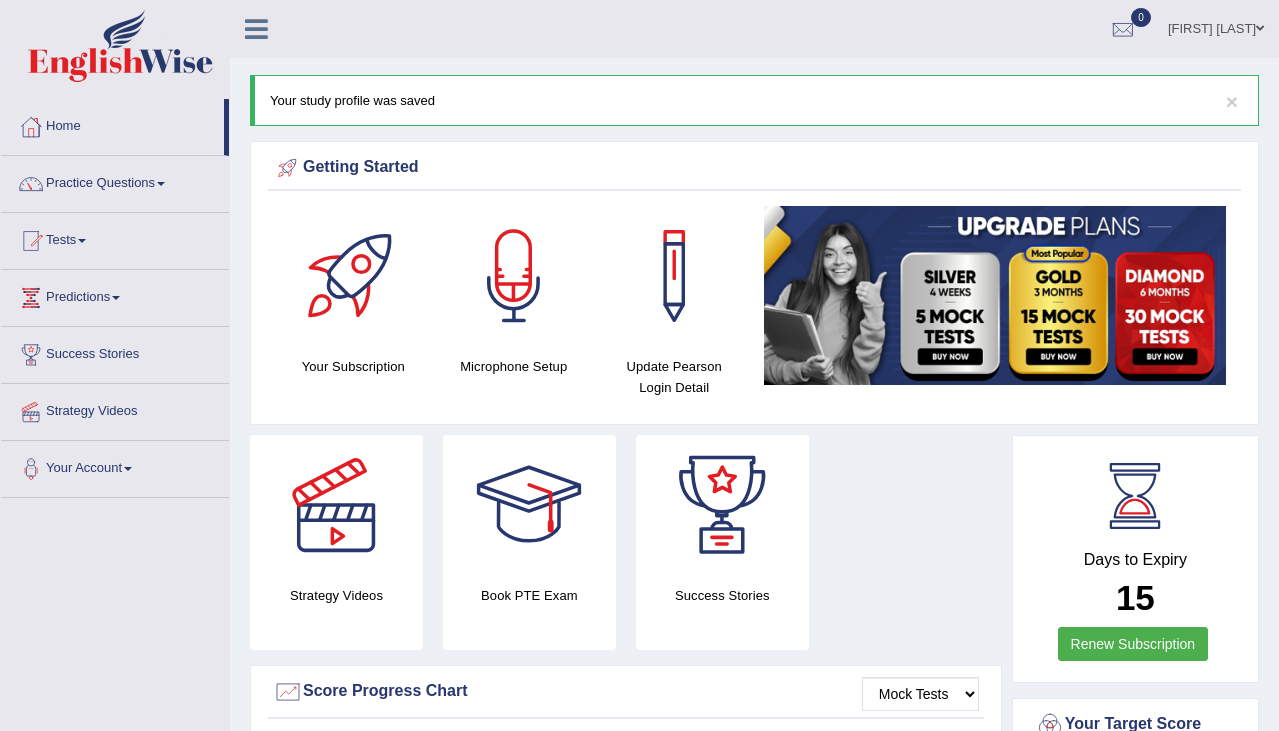 scroll, scrollTop: 0, scrollLeft: 0, axis: both 